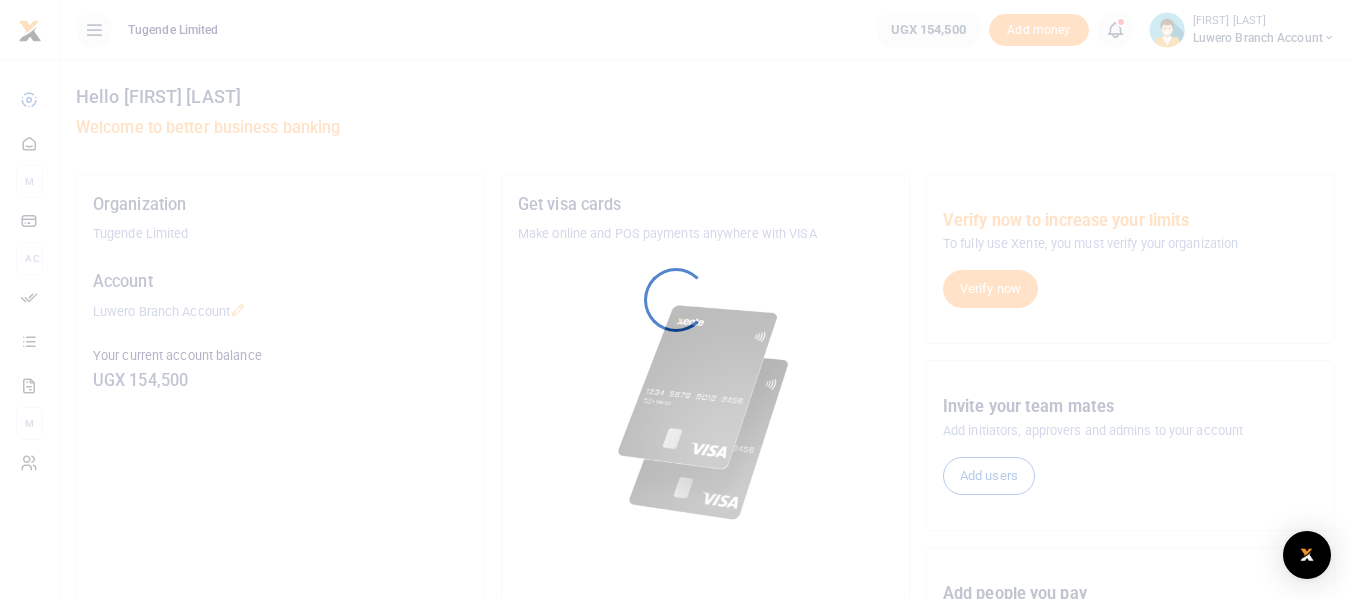 scroll, scrollTop: 0, scrollLeft: 0, axis: both 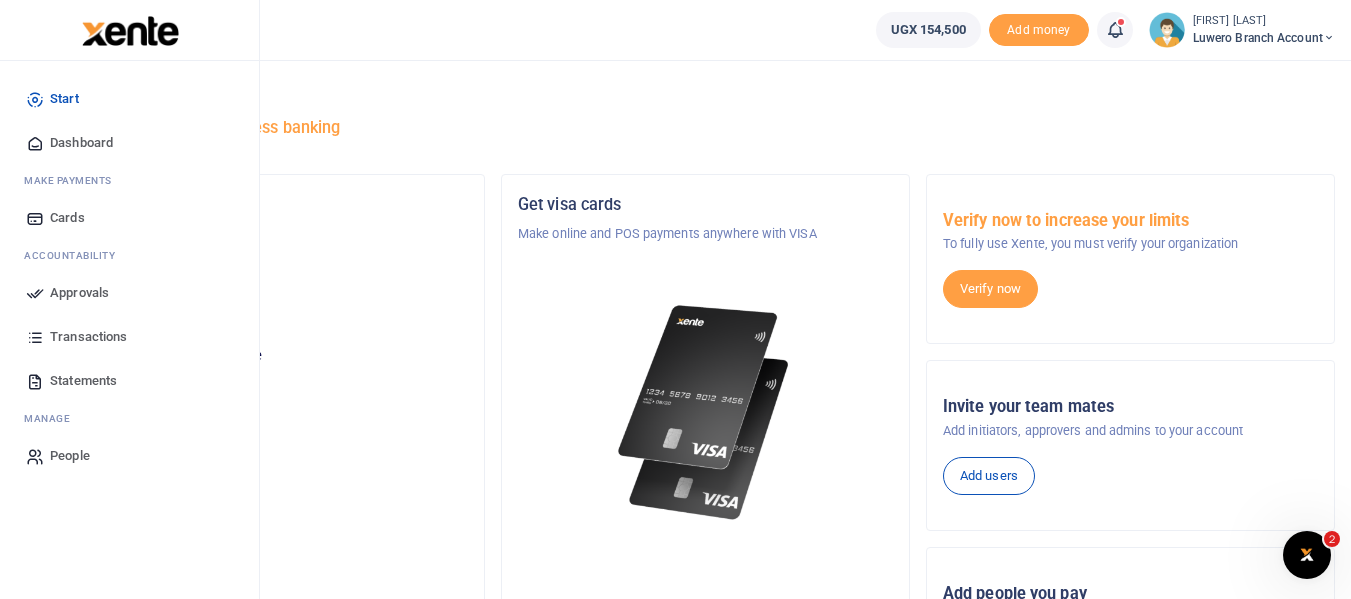 click on "Transactions" at bounding box center (88, 337) 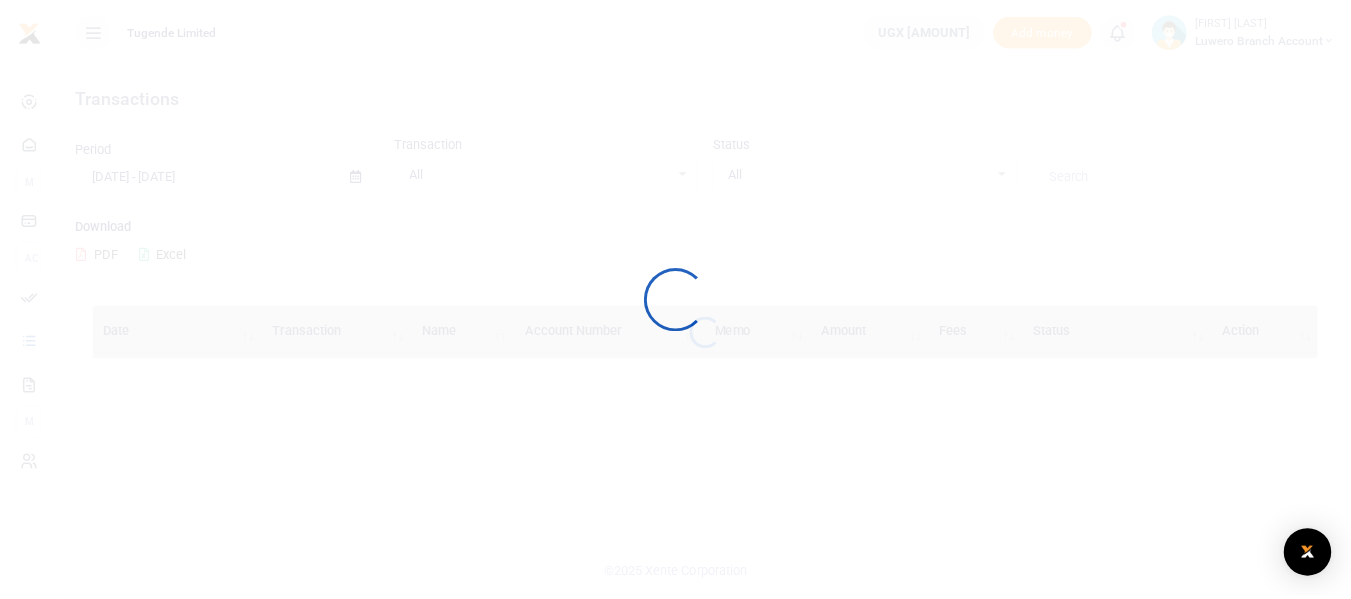 scroll, scrollTop: 0, scrollLeft: 0, axis: both 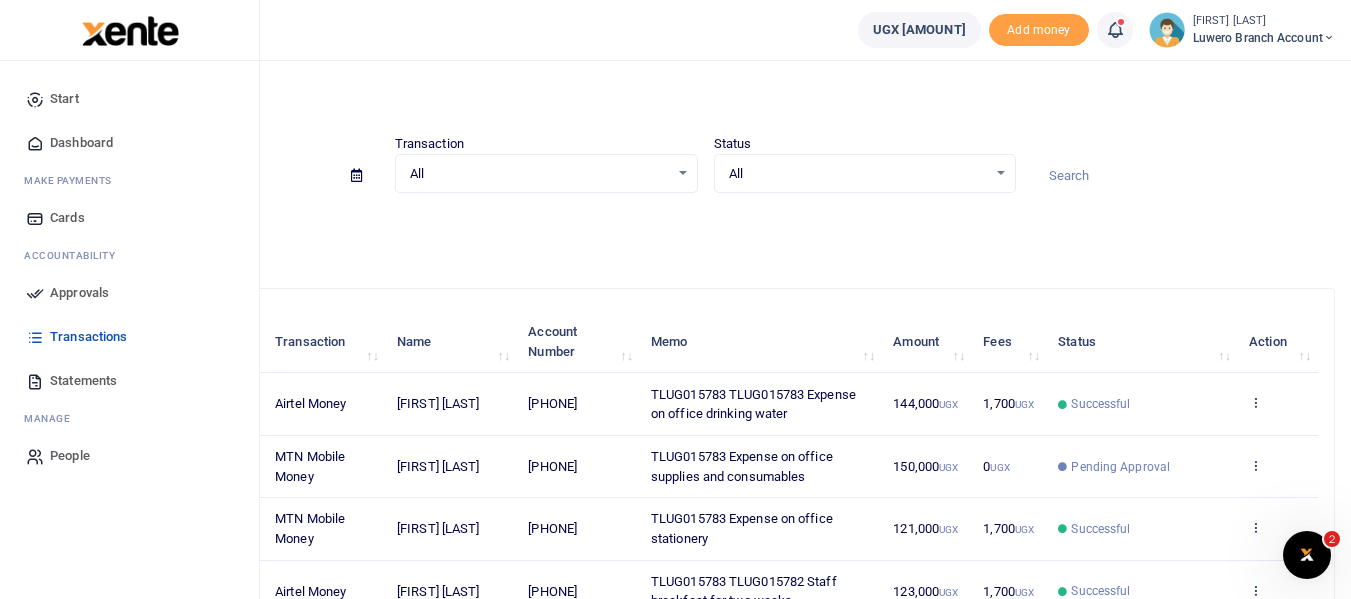 click on "Approvals" at bounding box center [79, 293] 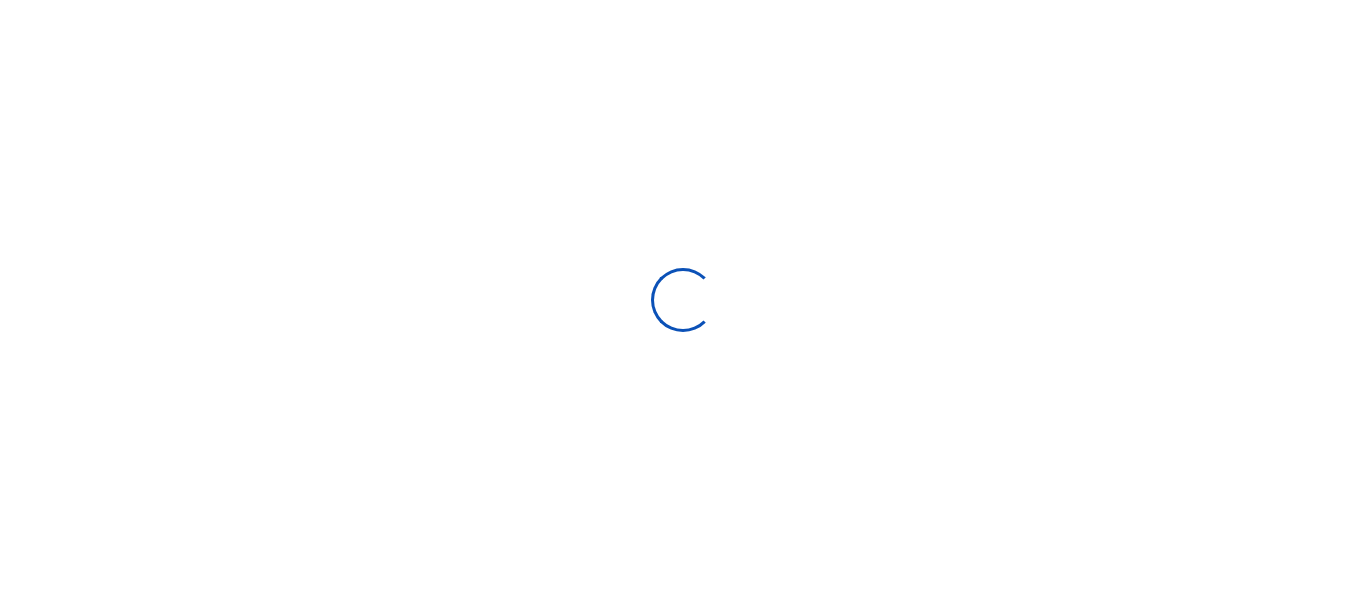 scroll, scrollTop: 0, scrollLeft: 0, axis: both 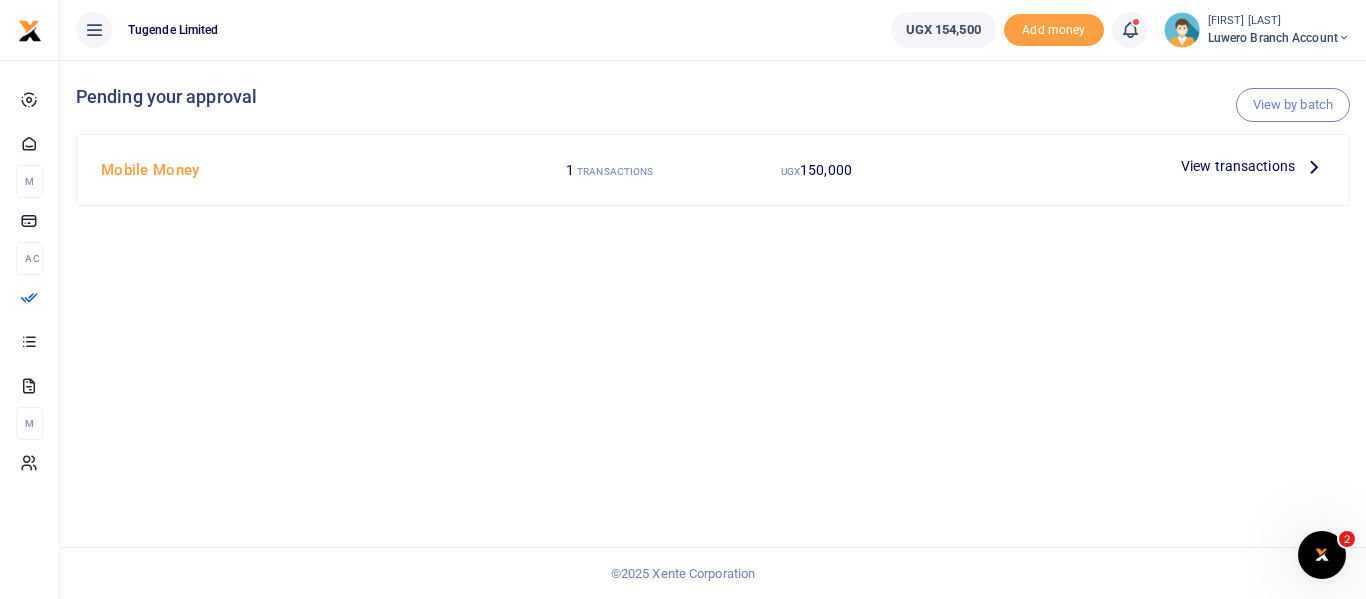 click at bounding box center (1314, 166) 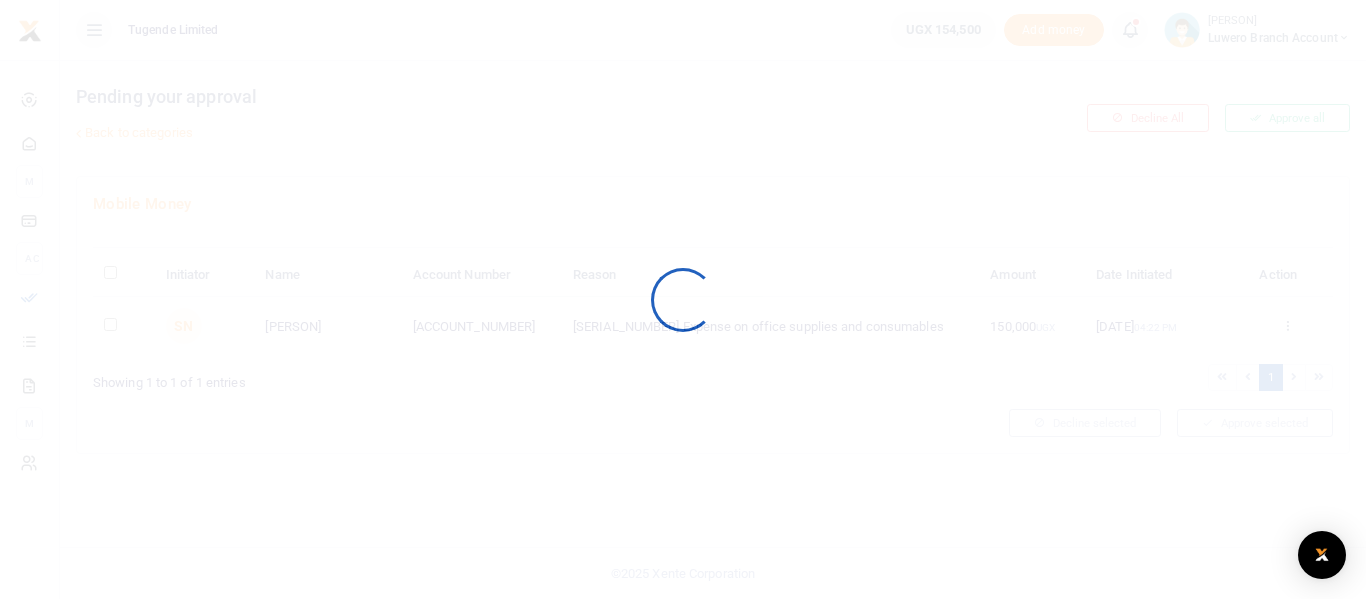 scroll, scrollTop: 0, scrollLeft: 0, axis: both 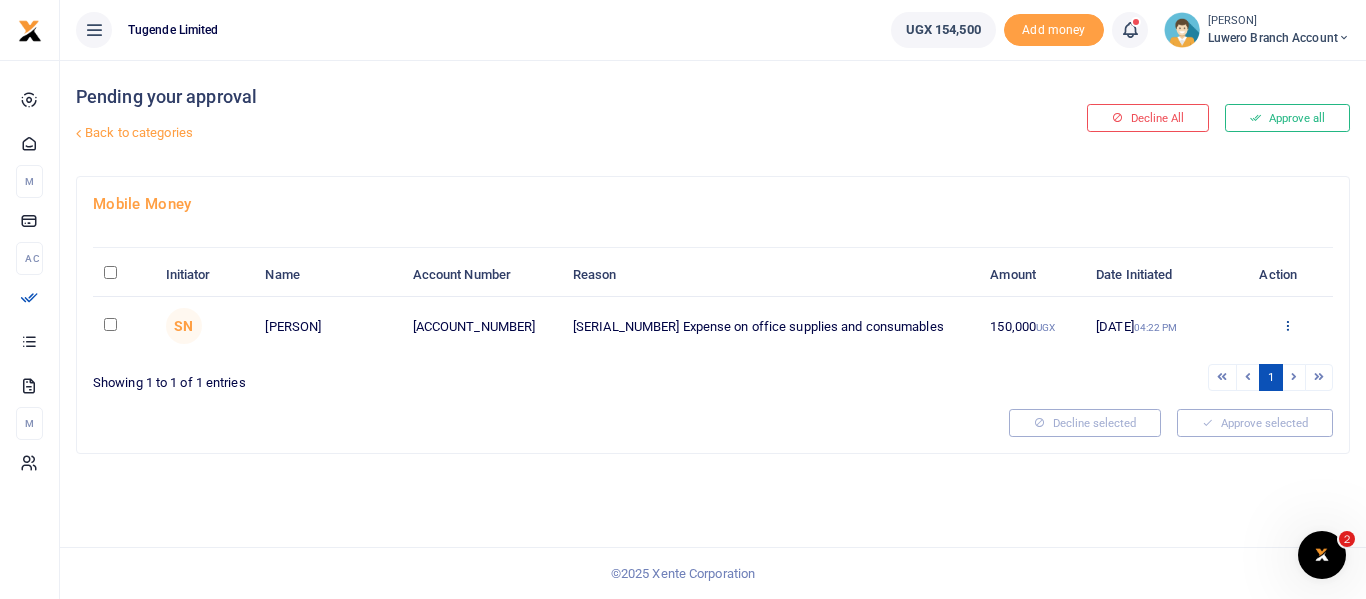 click at bounding box center (1287, 325) 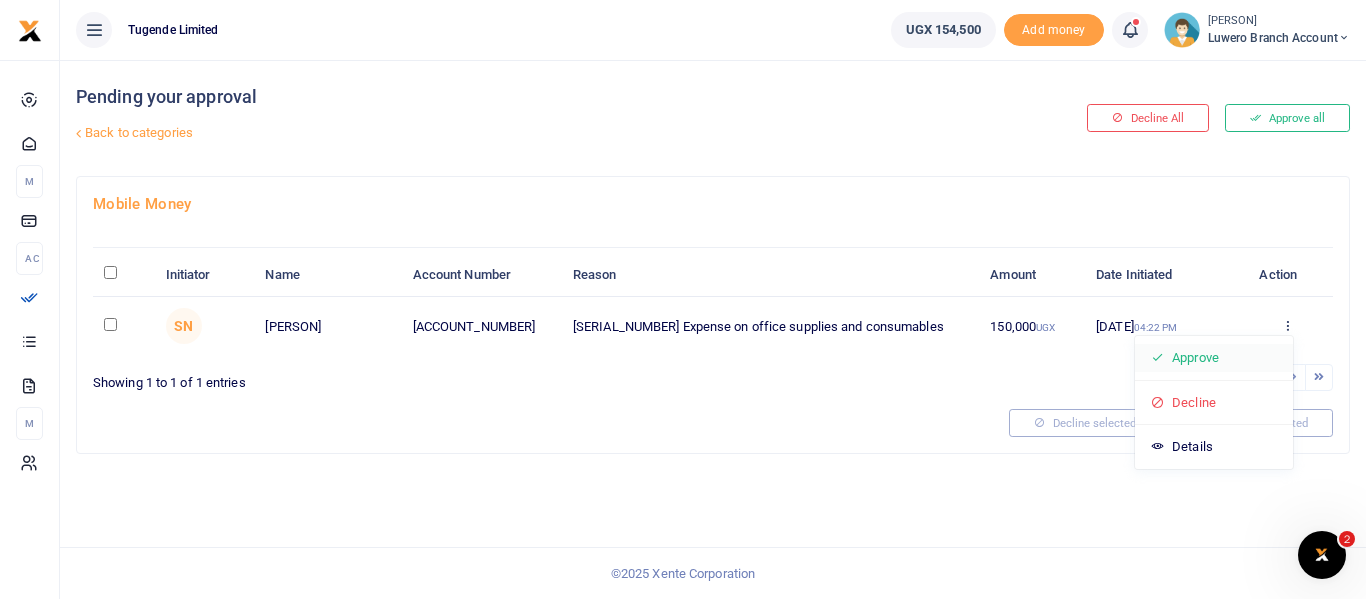 click on "Approve" at bounding box center [1214, 358] 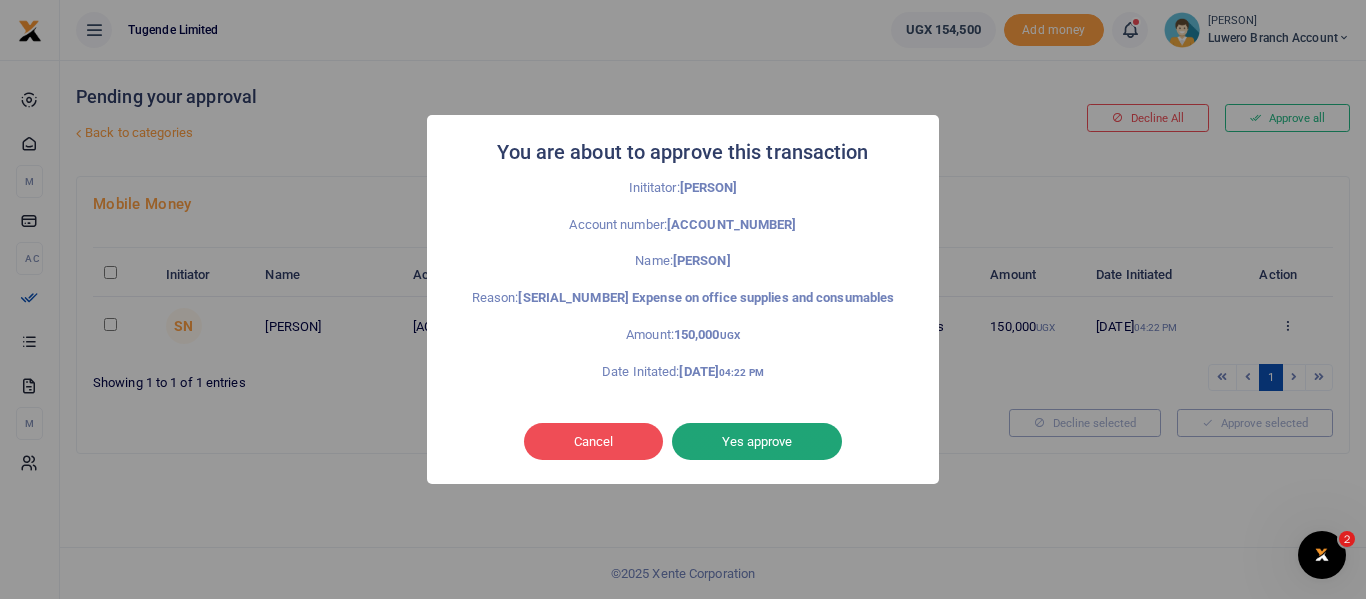 click on "Yes approve" at bounding box center [757, 442] 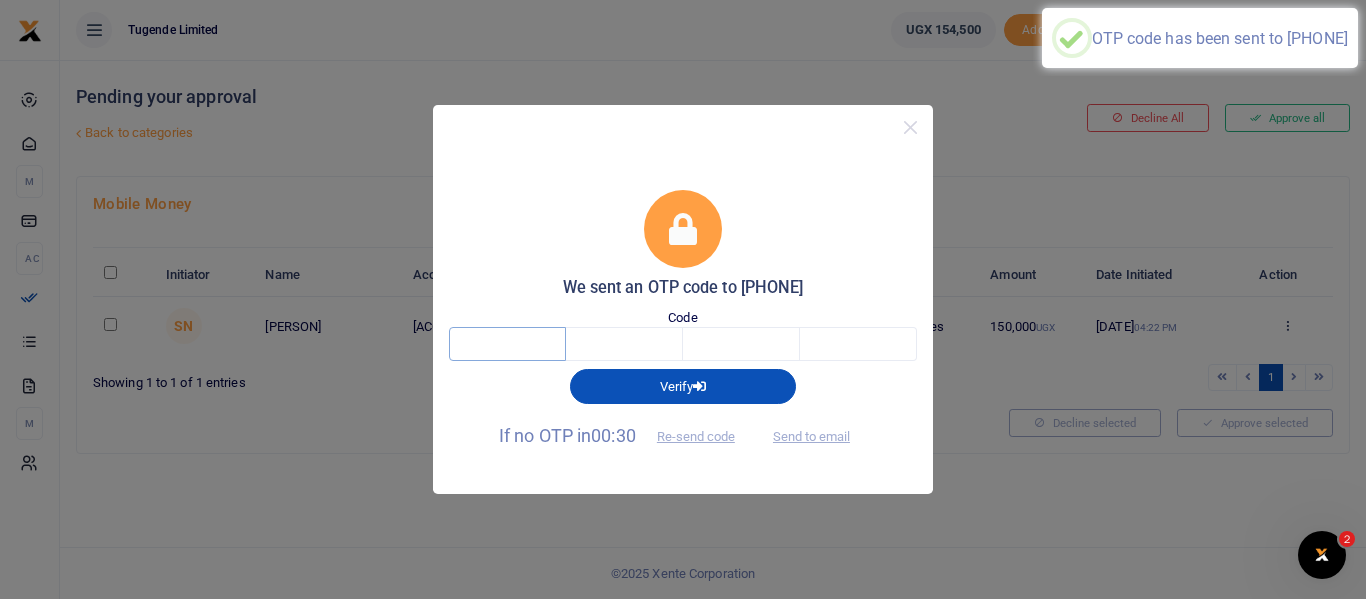 click at bounding box center (507, 344) 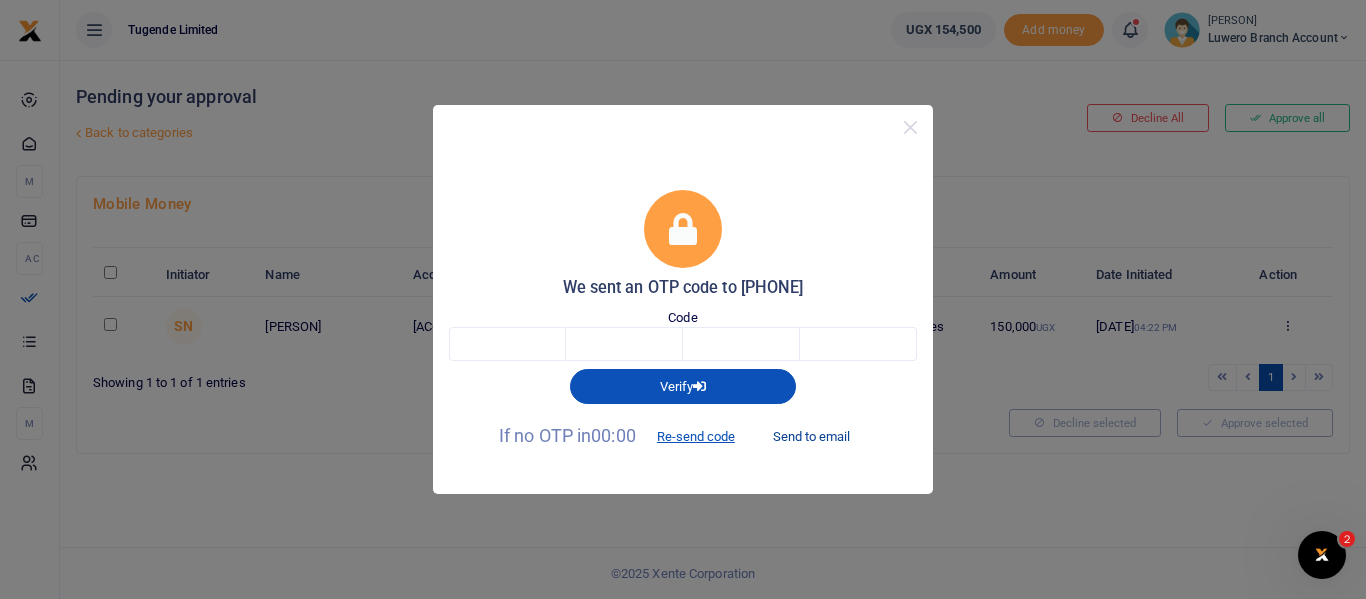 click on "Send to email" at bounding box center [811, 437] 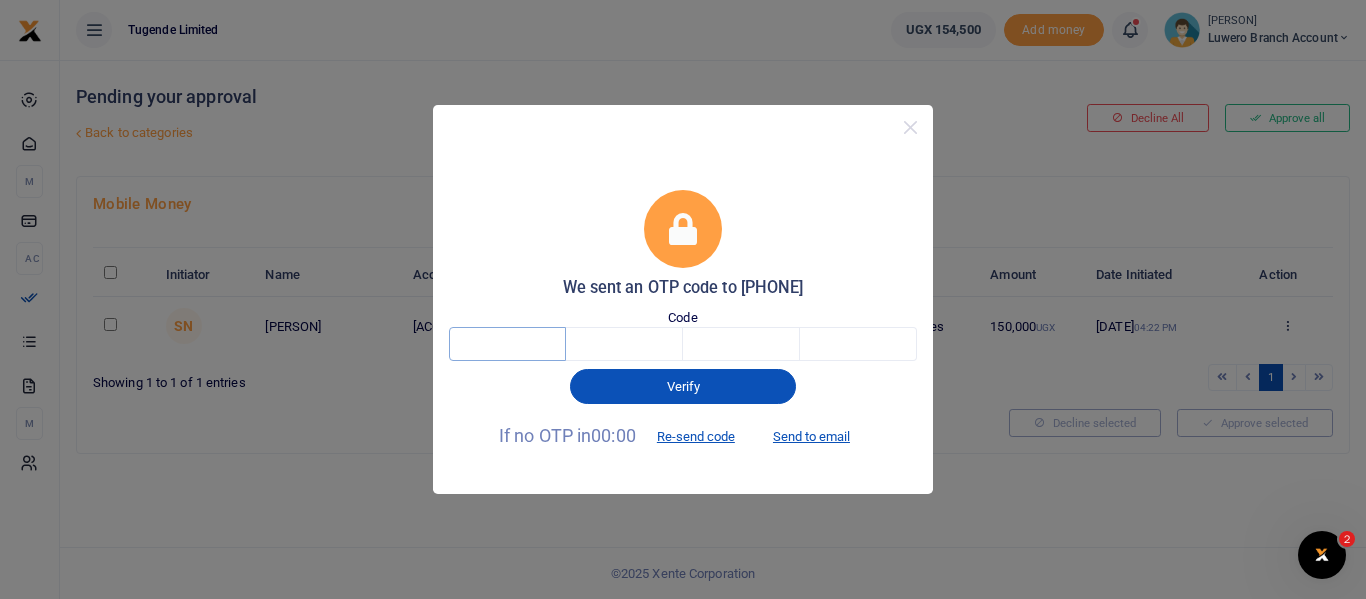 click at bounding box center (507, 344) 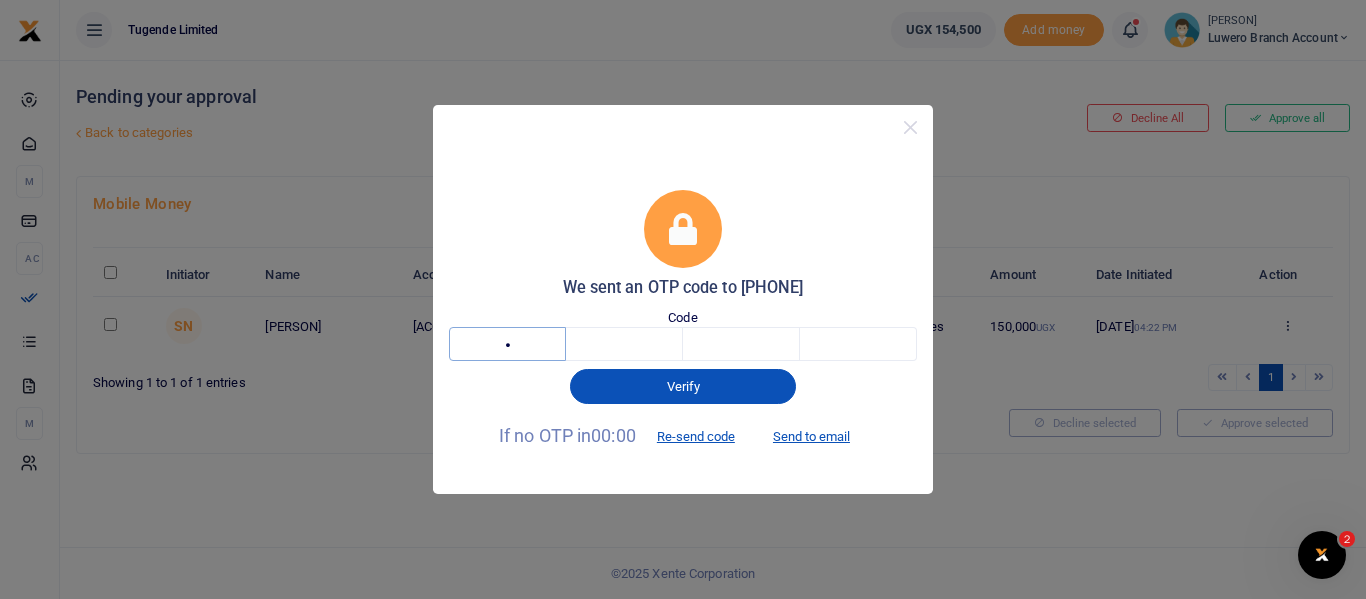 type on "5" 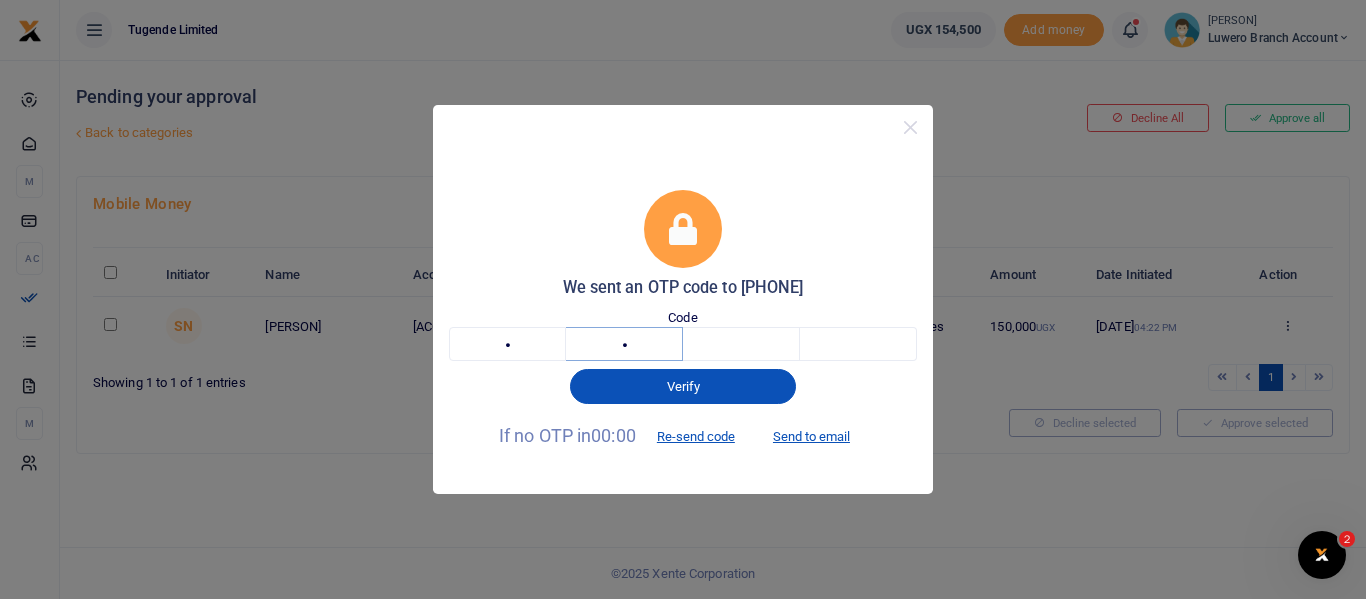 type on "8" 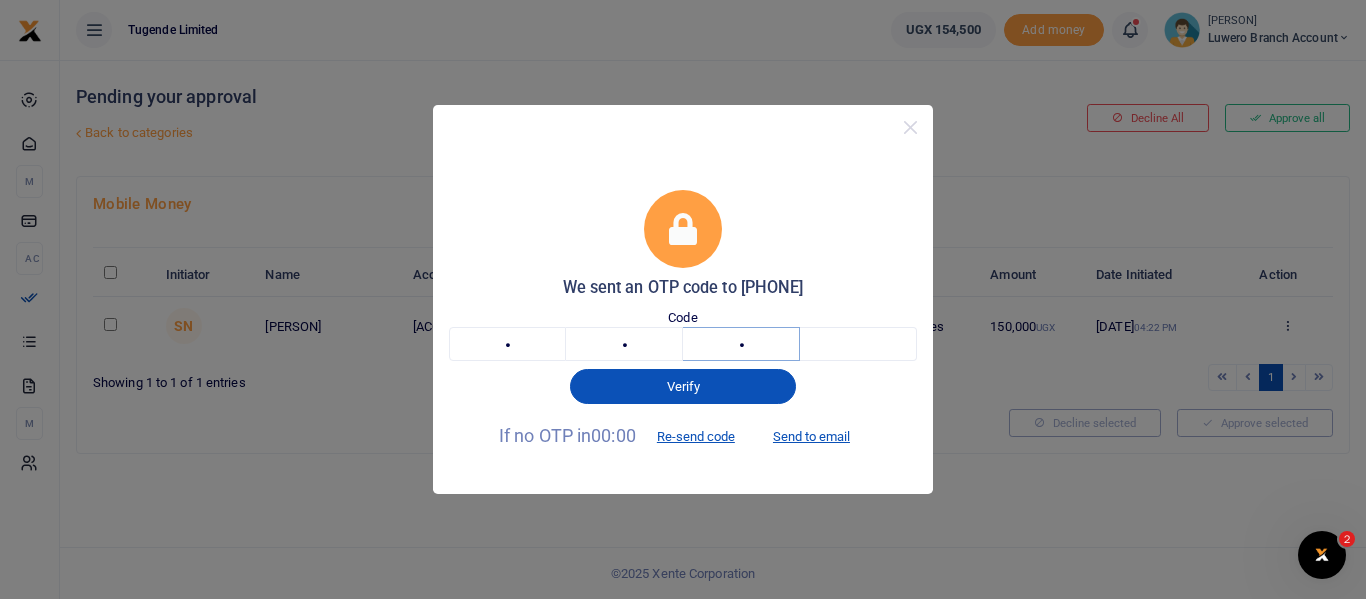 type on "2" 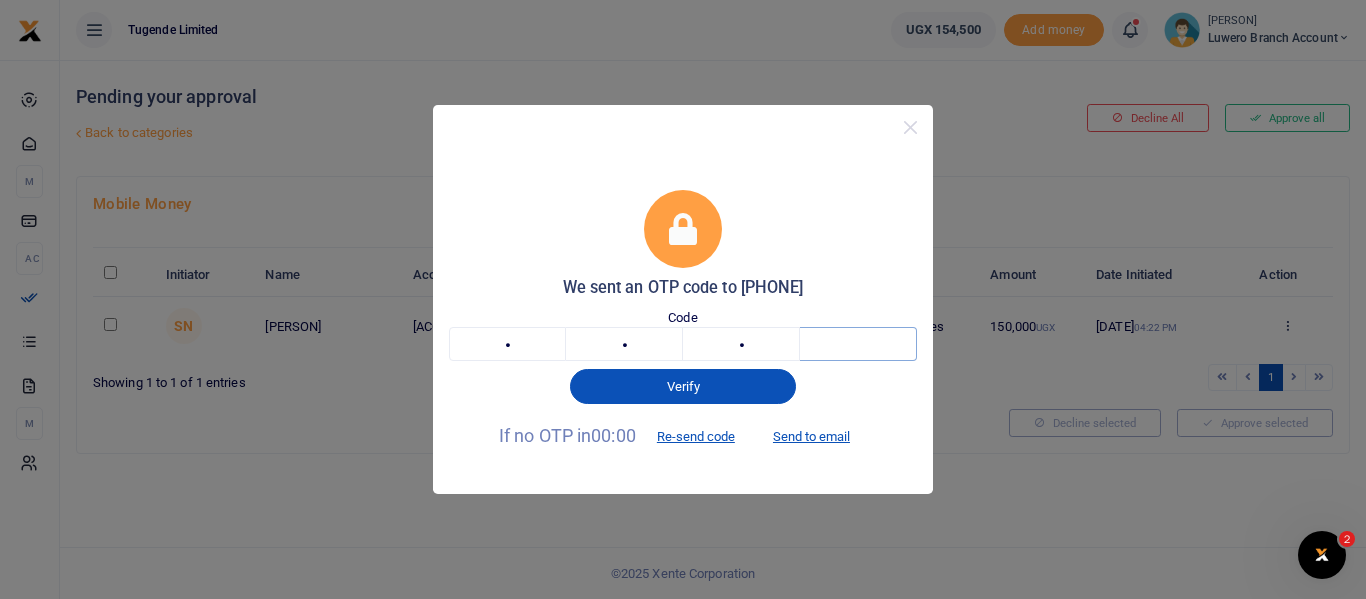 type on "2" 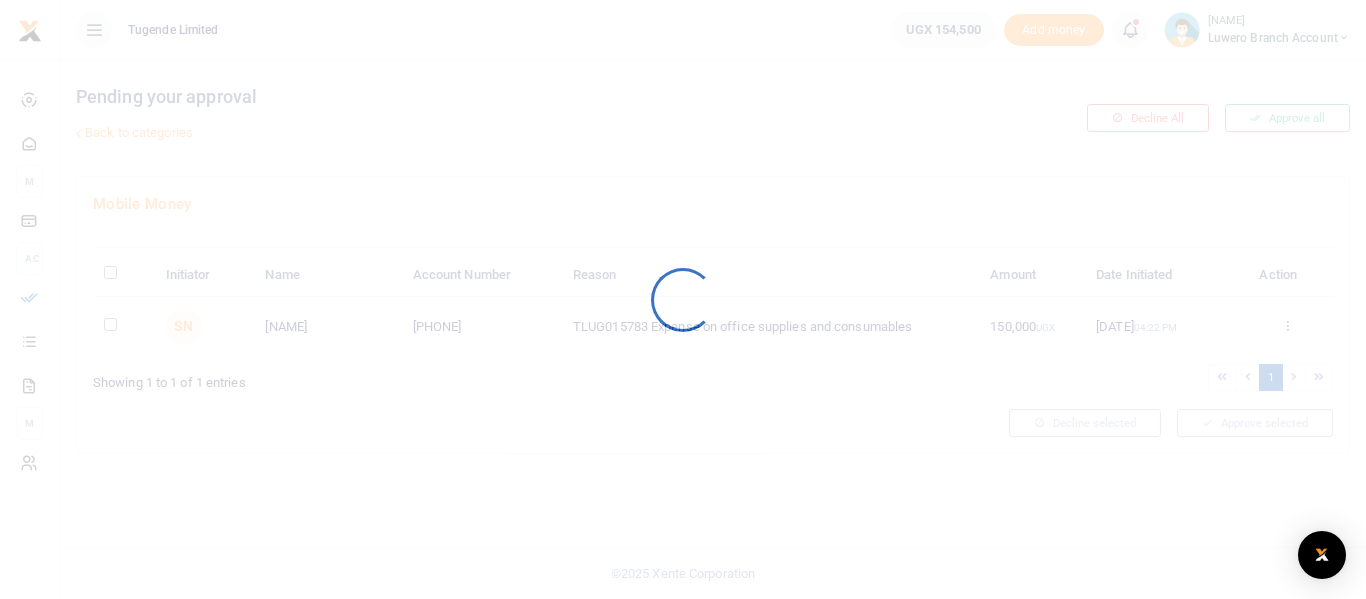 scroll, scrollTop: 0, scrollLeft: 0, axis: both 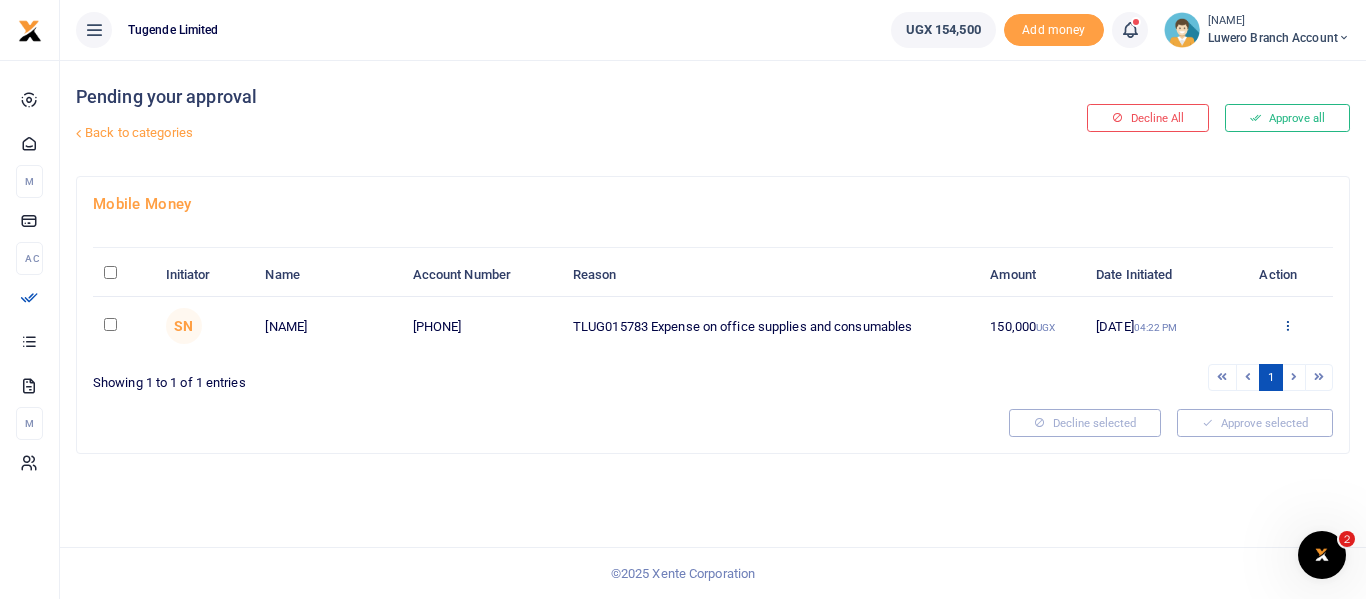 click at bounding box center (1287, 325) 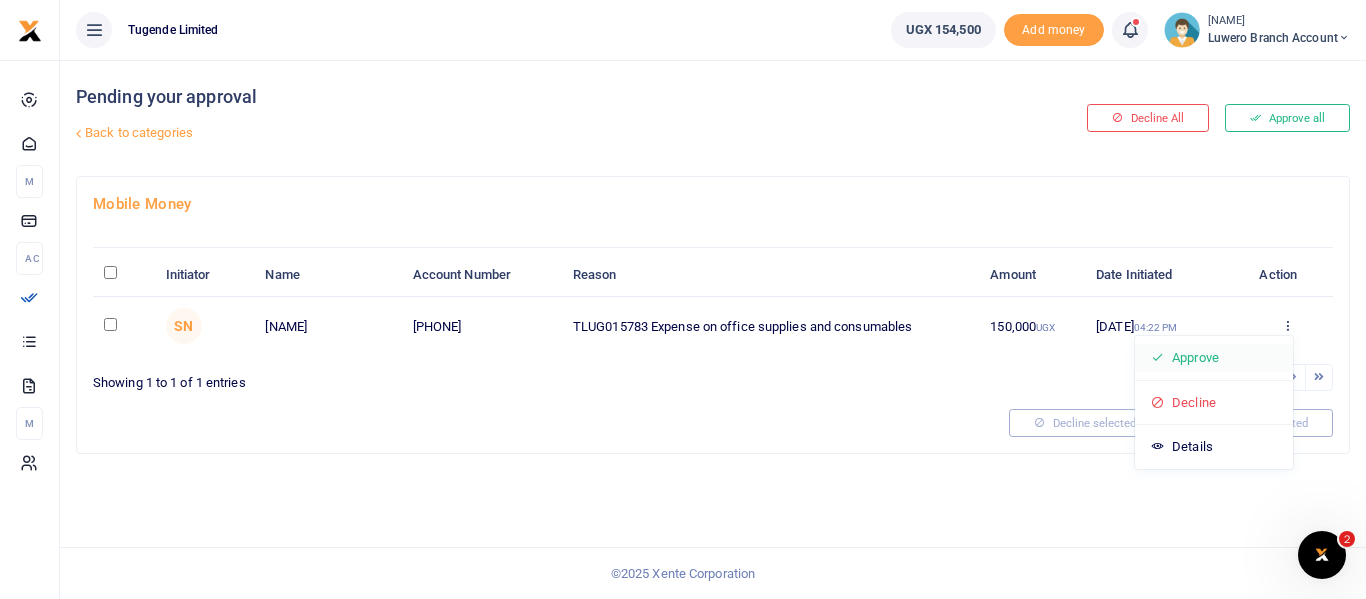 click on "Approve" at bounding box center [1214, 358] 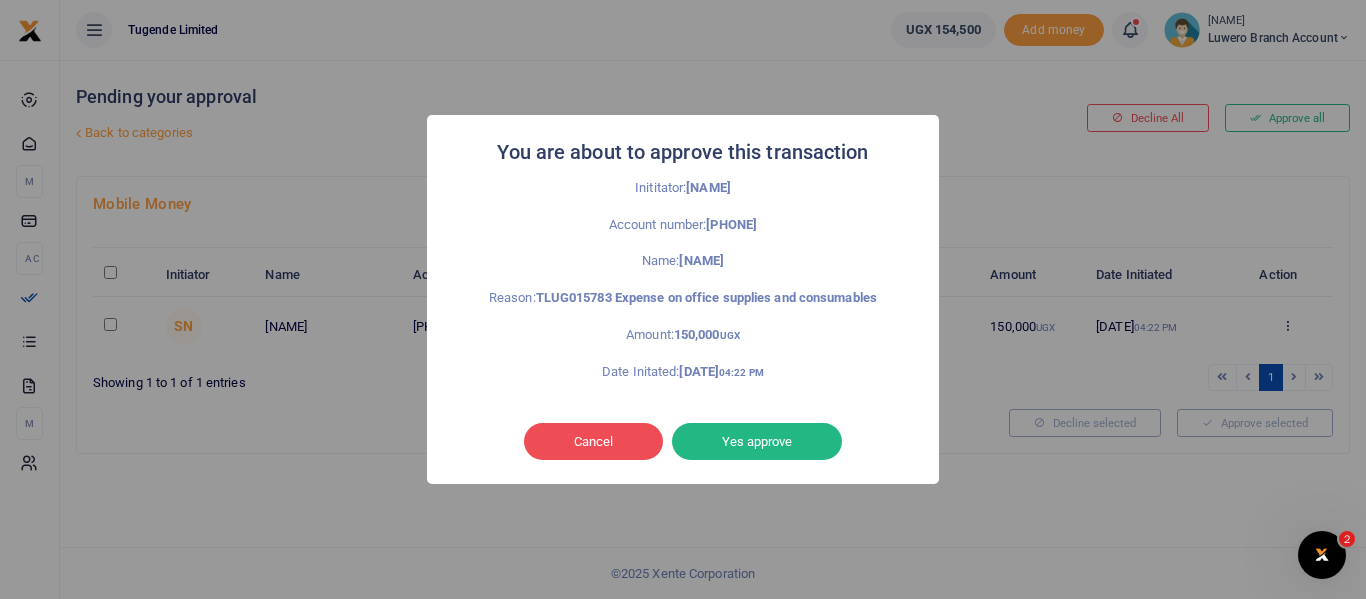 click on "You are about to approve this transaction ×
Inititator:  [NAME]
Account number:  [PHONE]
Name:  [NAME]
Reason:  [TEXT]
Amount:  [NUMBER]  [CURRENCY]
Date Initated:  [DATE]  [TIME]
Cancel No Yes approve" at bounding box center [683, 299] 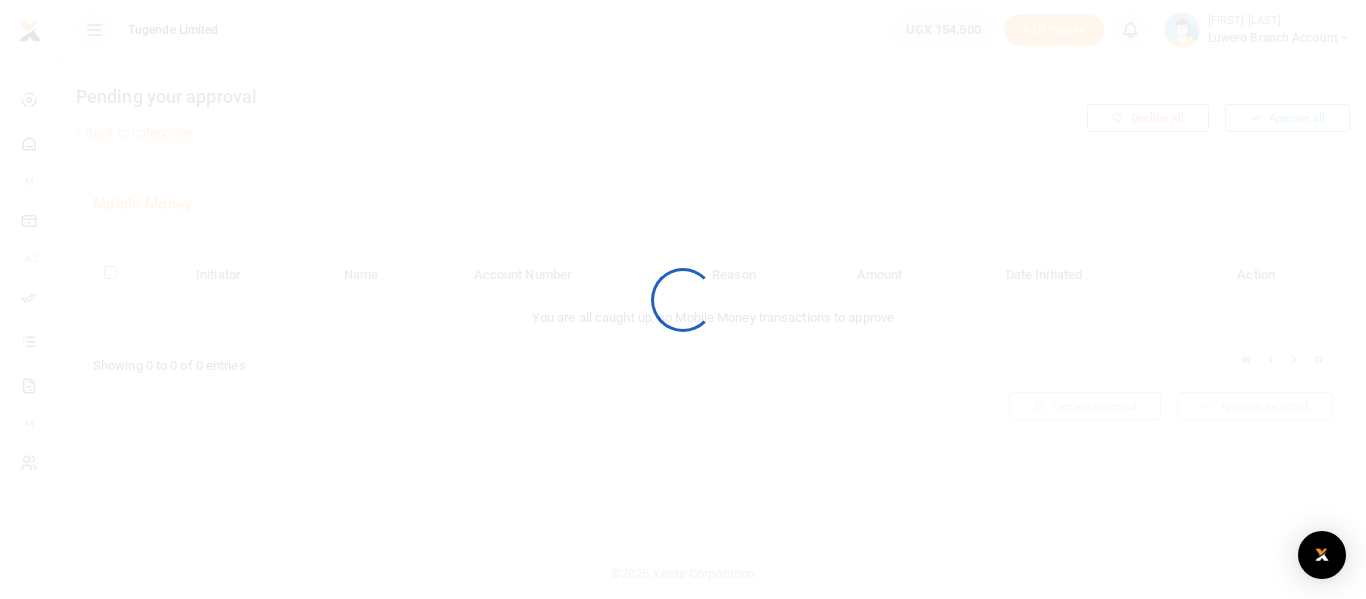 scroll, scrollTop: 0, scrollLeft: 0, axis: both 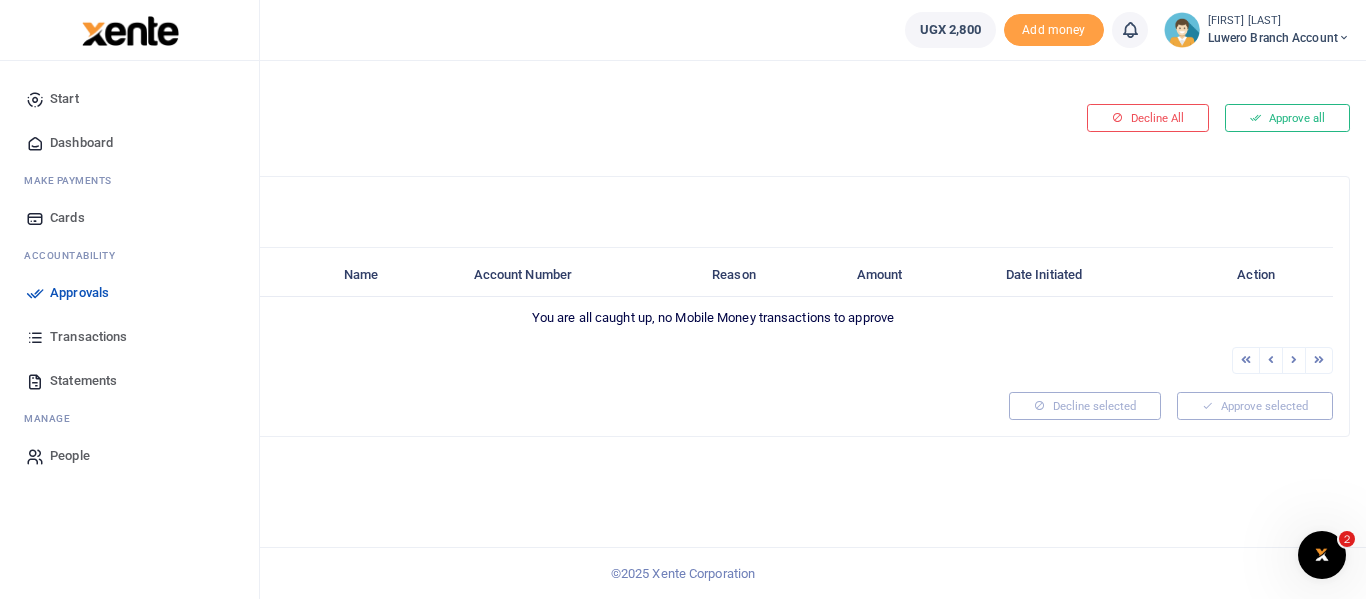 click on "Transactions" at bounding box center [88, 337] 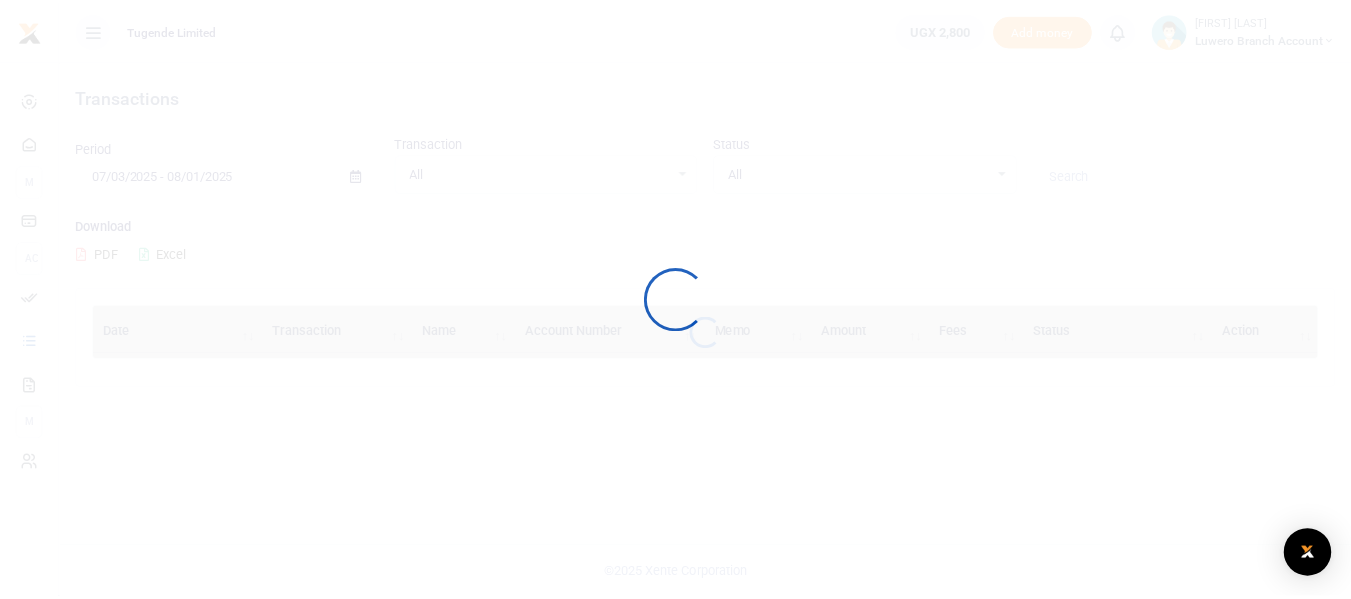scroll, scrollTop: 0, scrollLeft: 0, axis: both 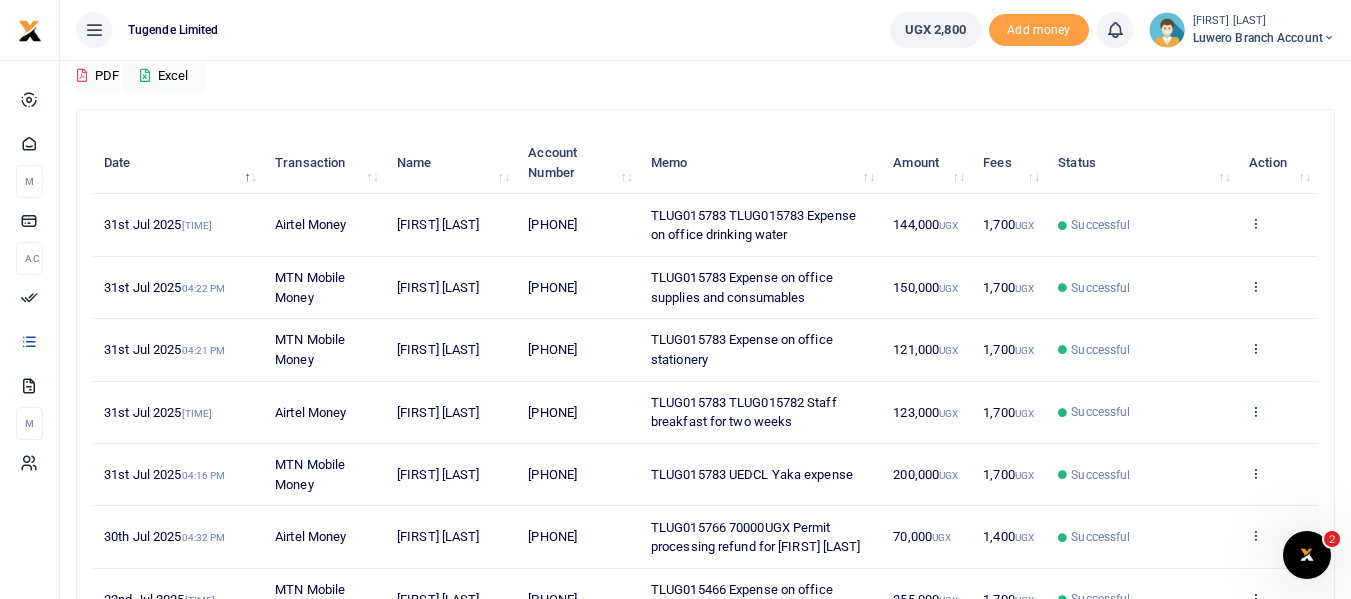 click at bounding box center [1255, 411] 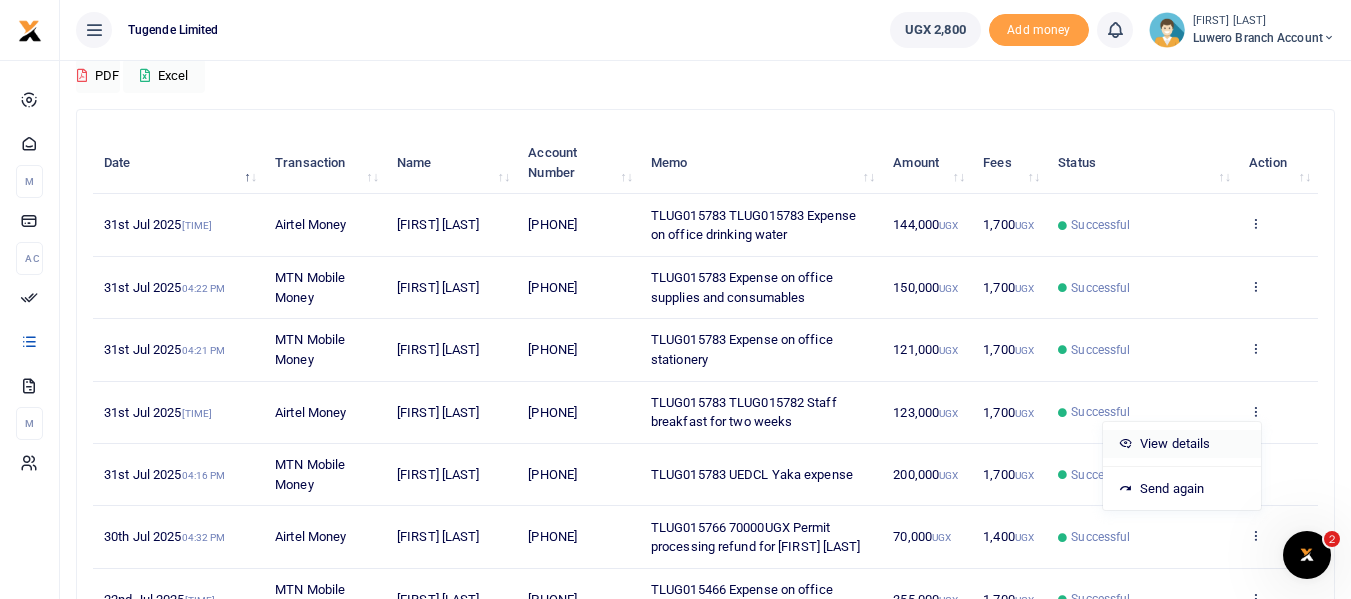 click on "View details" at bounding box center (1182, 444) 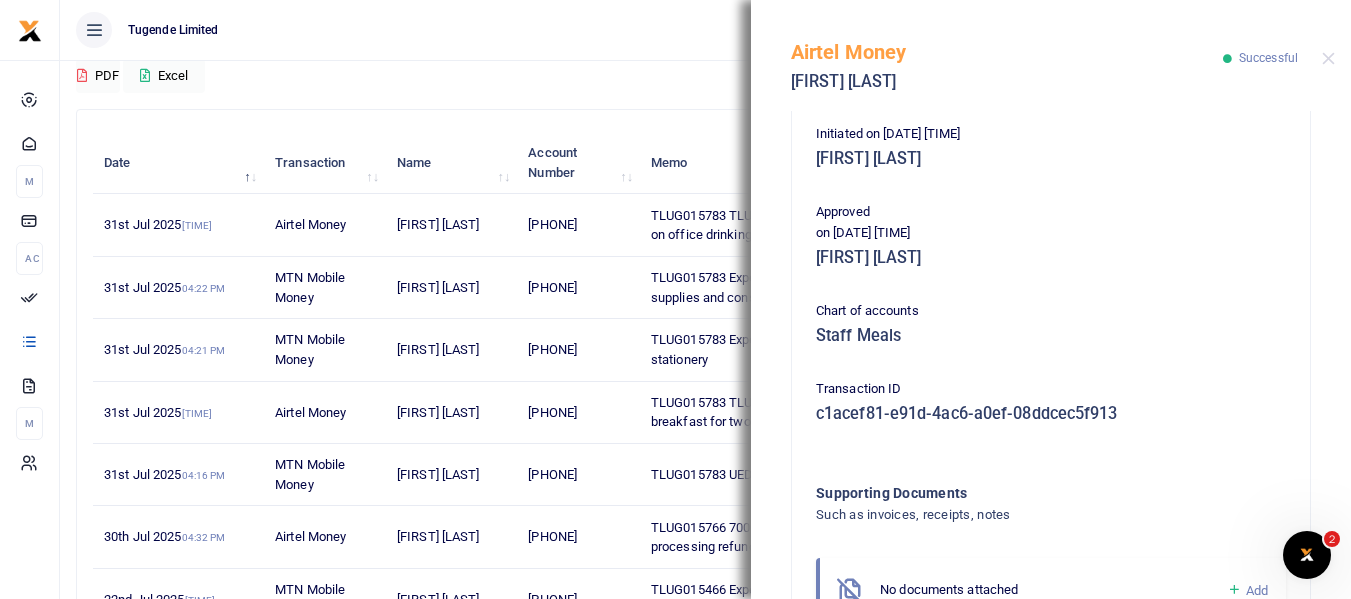 scroll, scrollTop: 543, scrollLeft: 0, axis: vertical 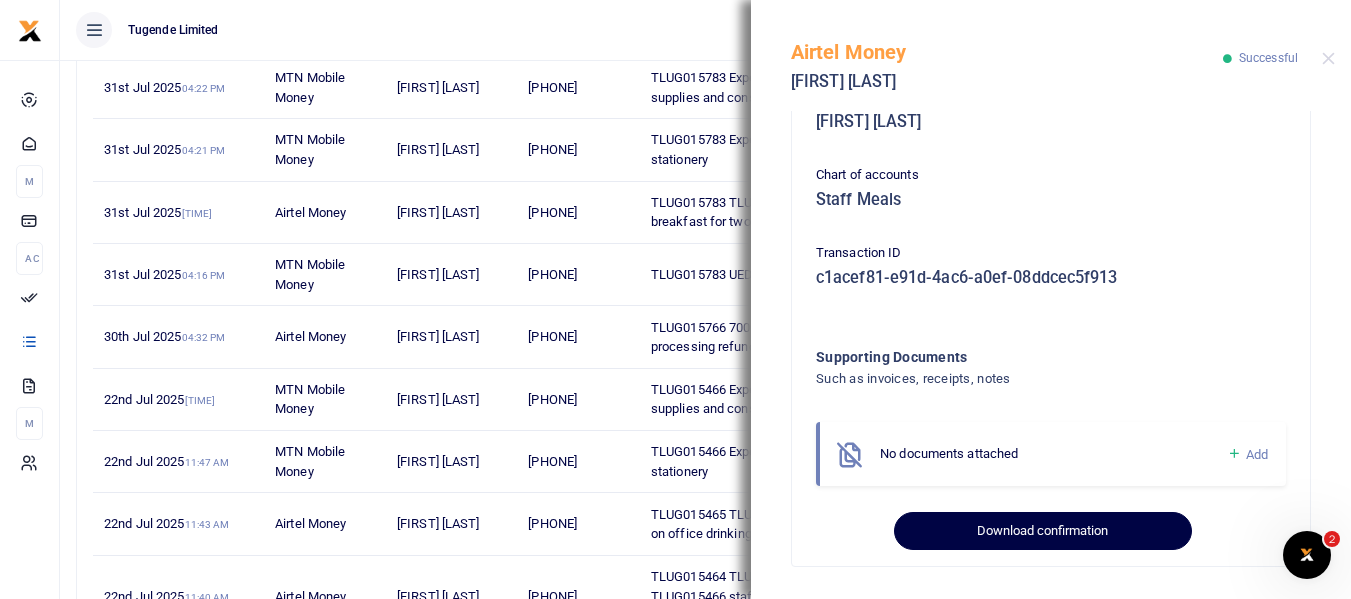 click on "Download confirmation" at bounding box center (1042, 531) 